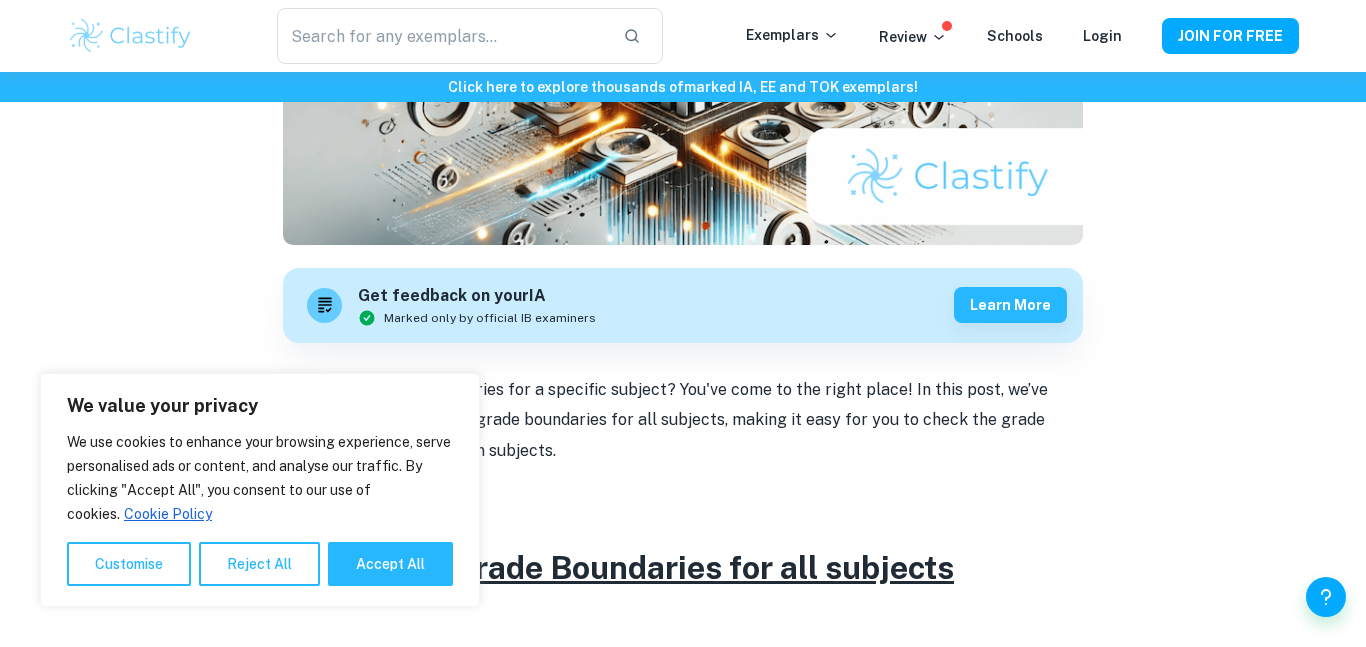 scroll, scrollTop: 545, scrollLeft: 0, axis: vertical 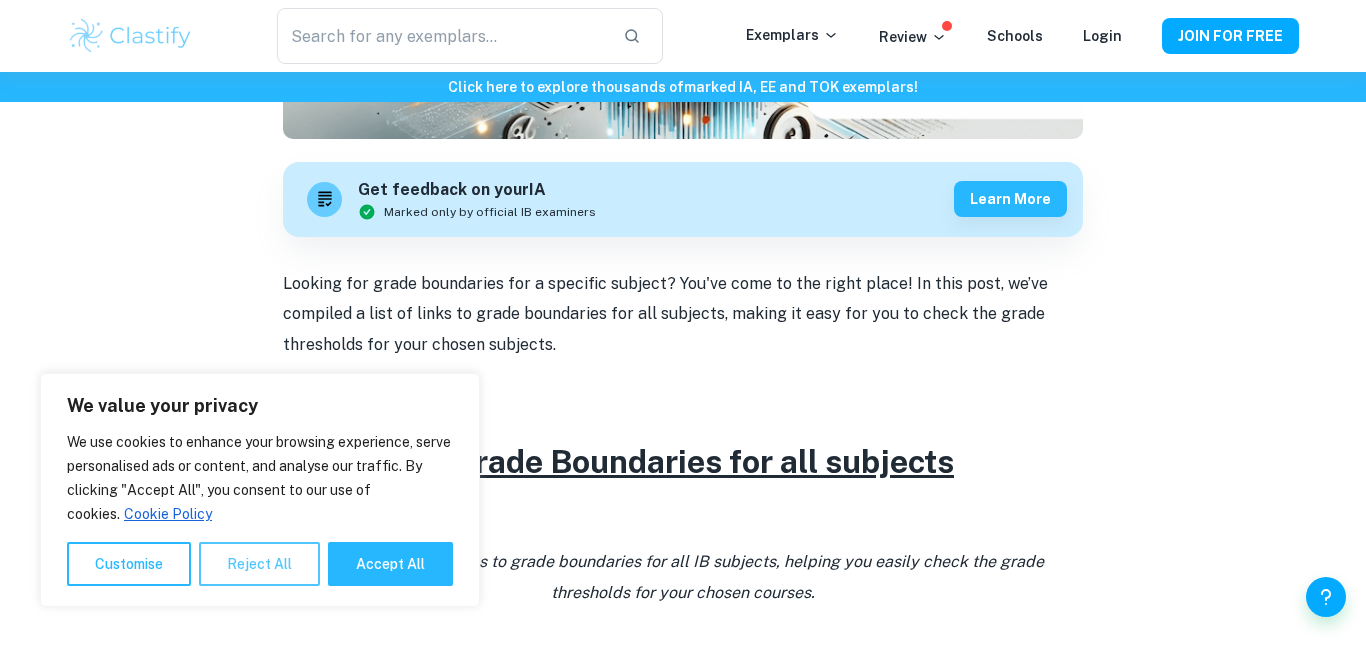 click on "Reject All" at bounding box center [259, 564] 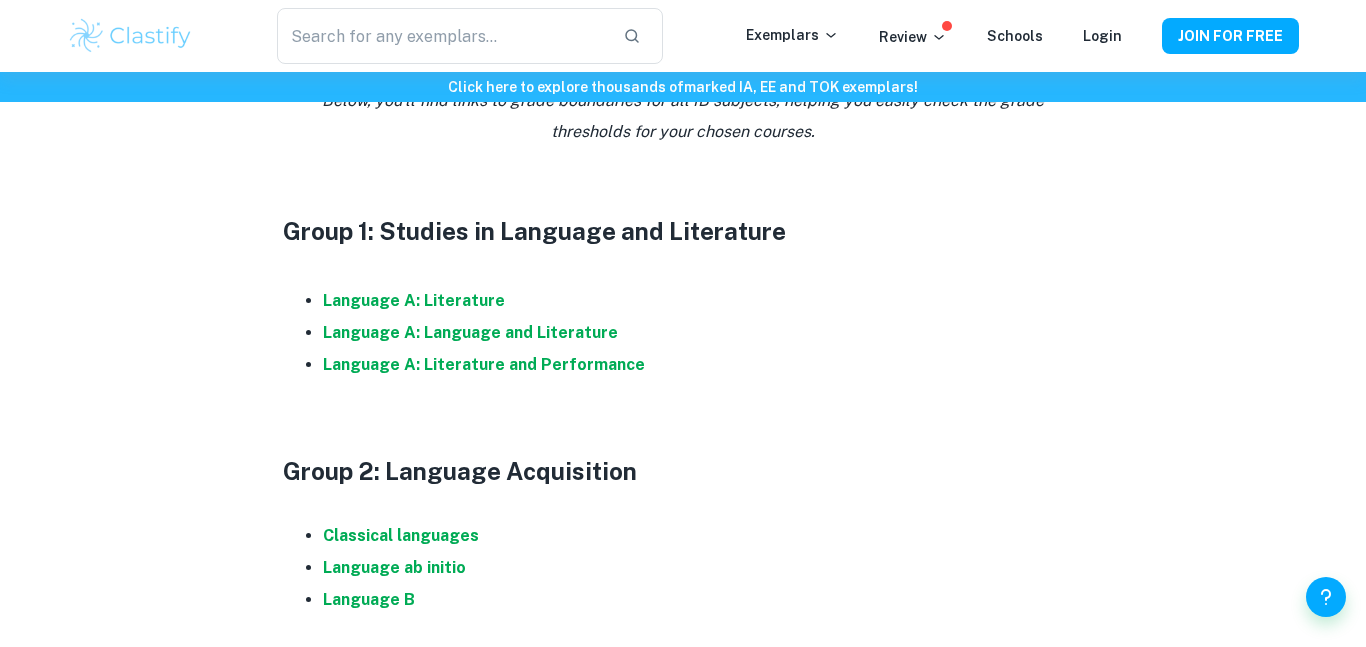 scroll, scrollTop: 1007, scrollLeft: 0, axis: vertical 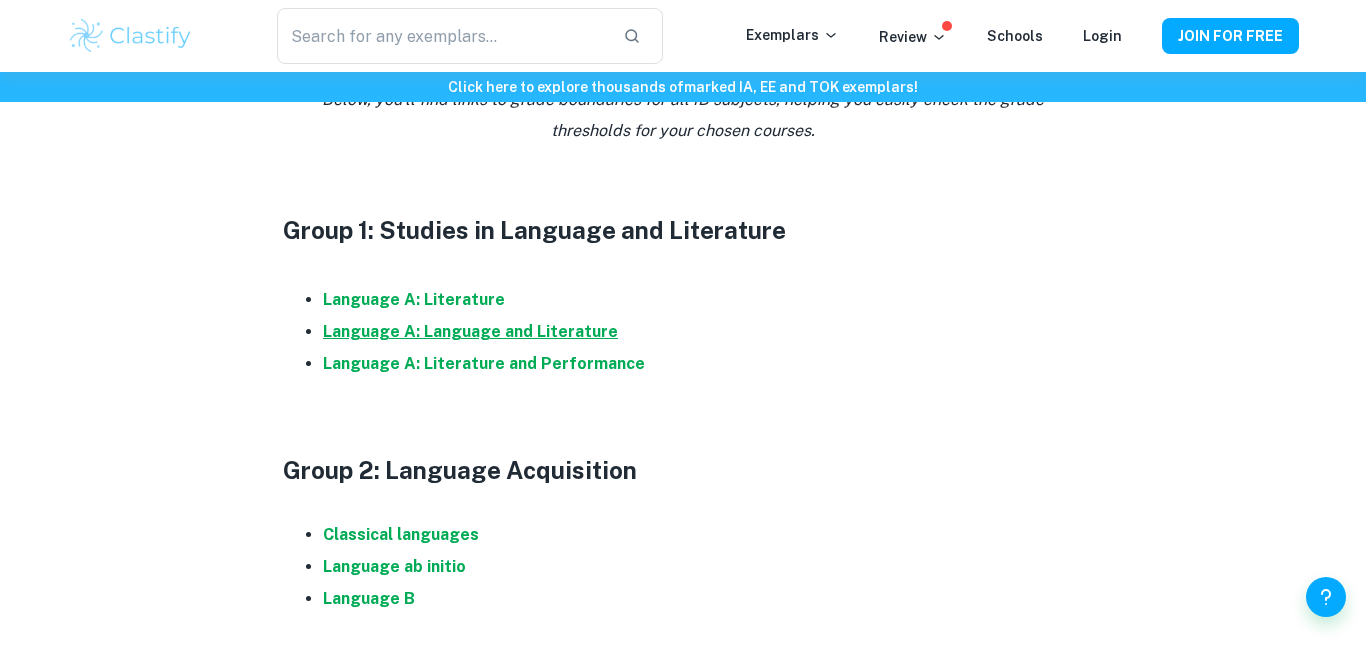click on "Language A: Language and Literature" at bounding box center [470, 331] 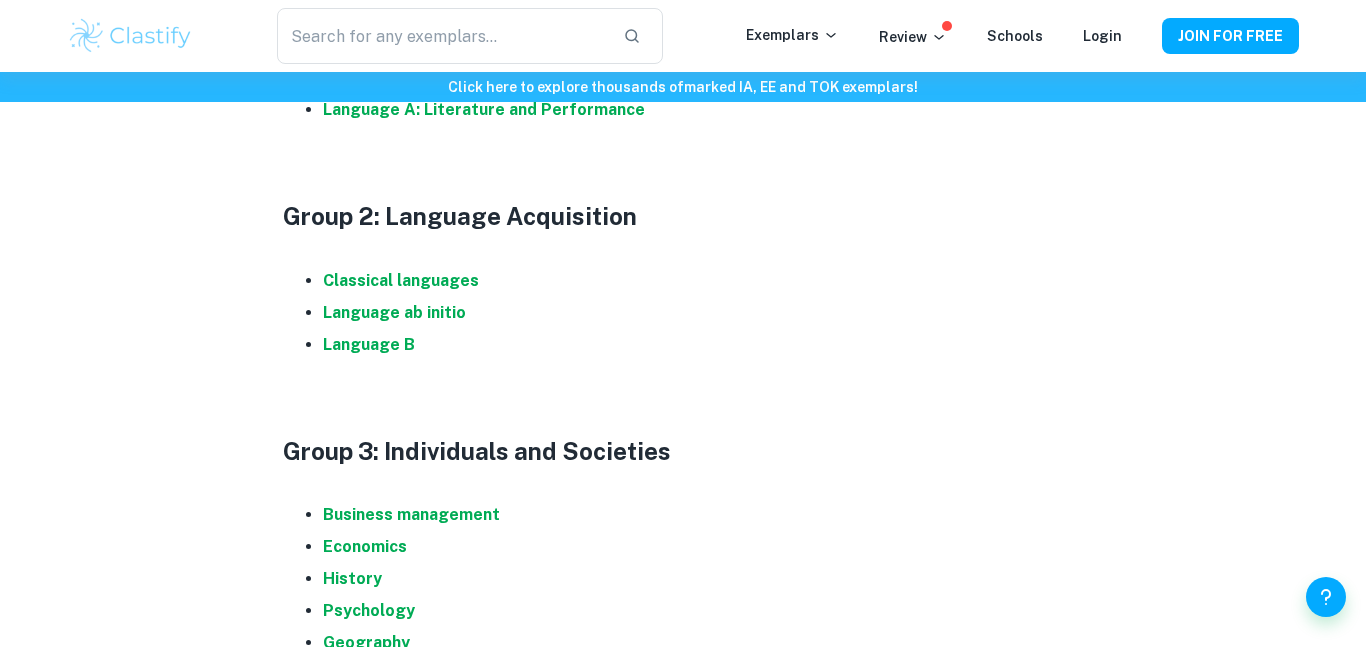 scroll, scrollTop: 1337, scrollLeft: 0, axis: vertical 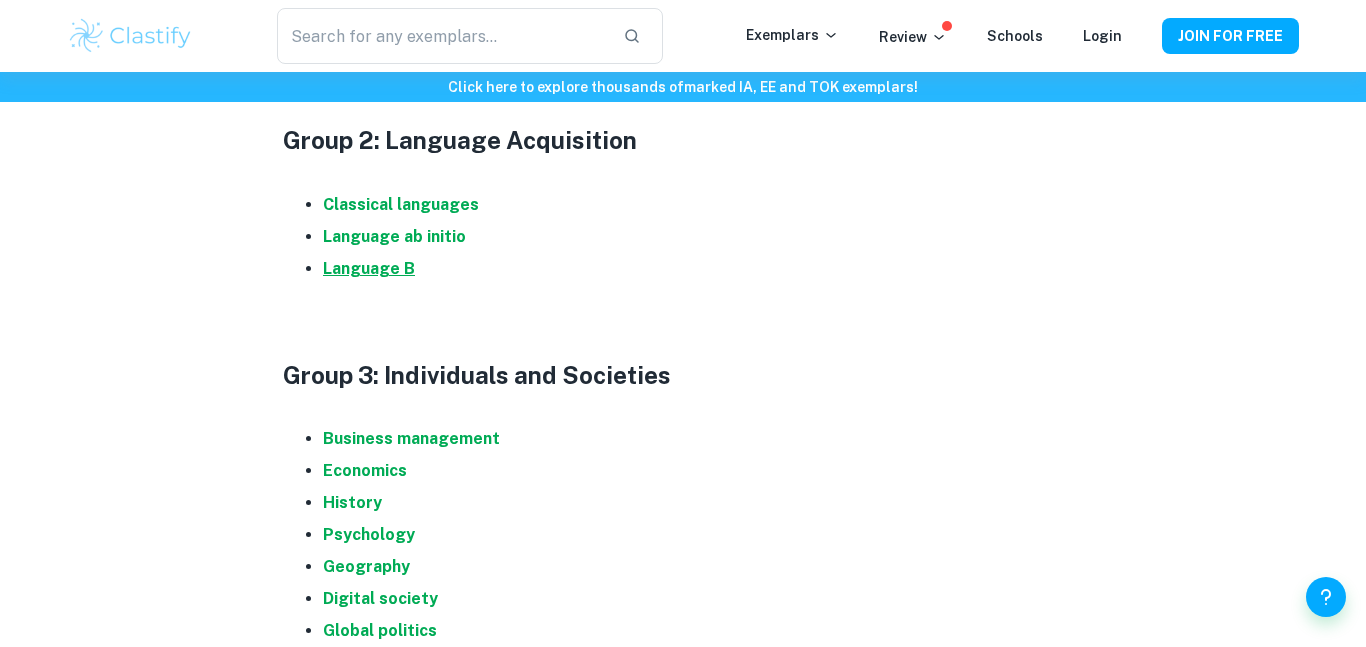 click on "Language B" at bounding box center (369, 268) 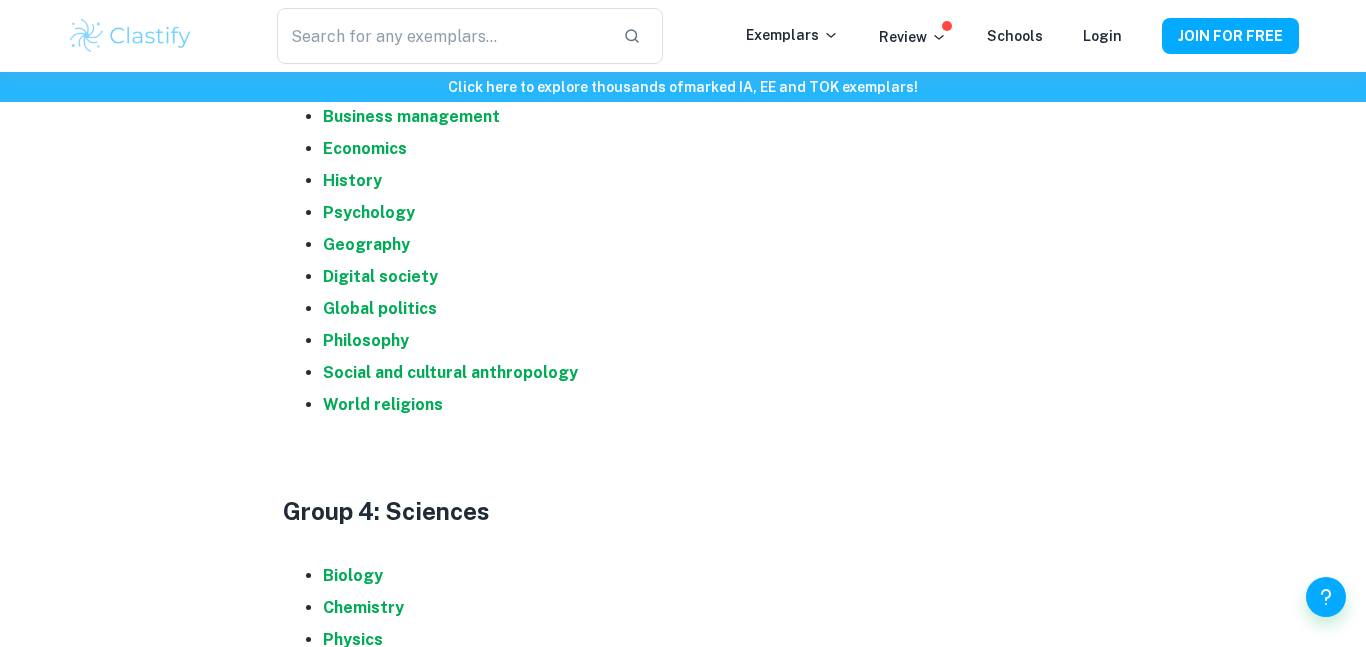 scroll, scrollTop: 1658, scrollLeft: 0, axis: vertical 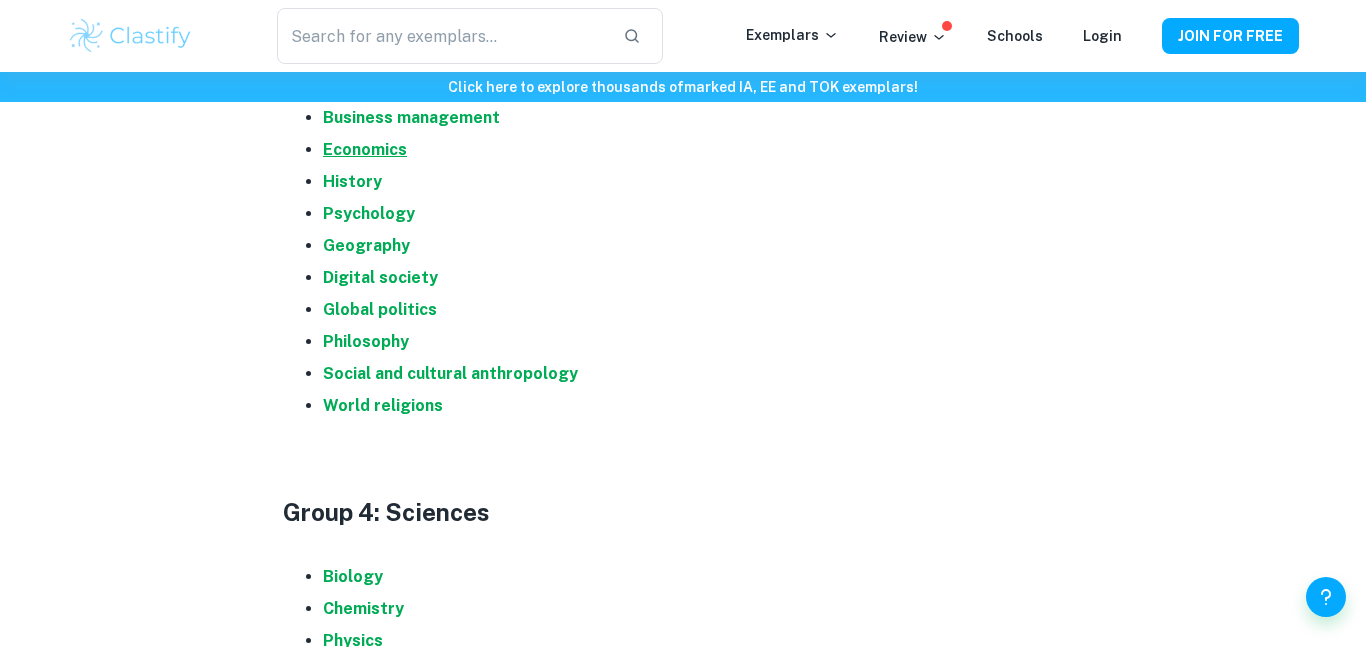 click on "Economics" at bounding box center [365, 149] 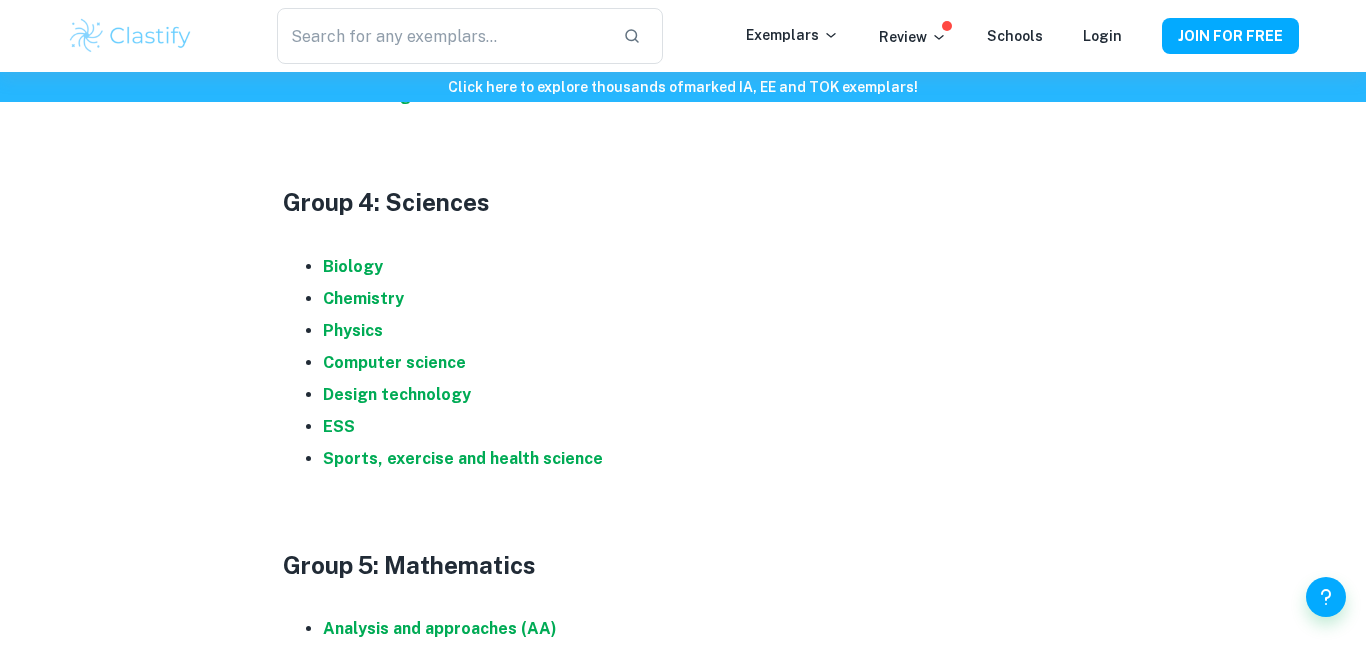 scroll, scrollTop: 1972, scrollLeft: 0, axis: vertical 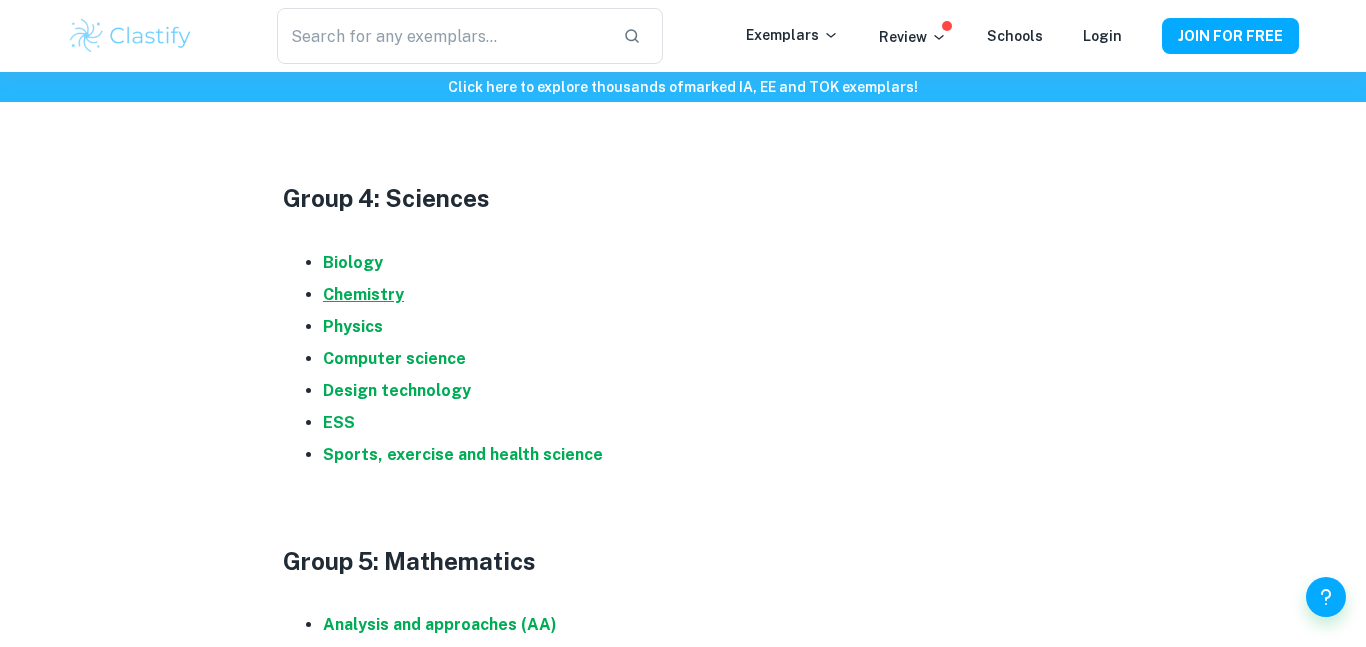 click on "Chemistry" at bounding box center (363, 294) 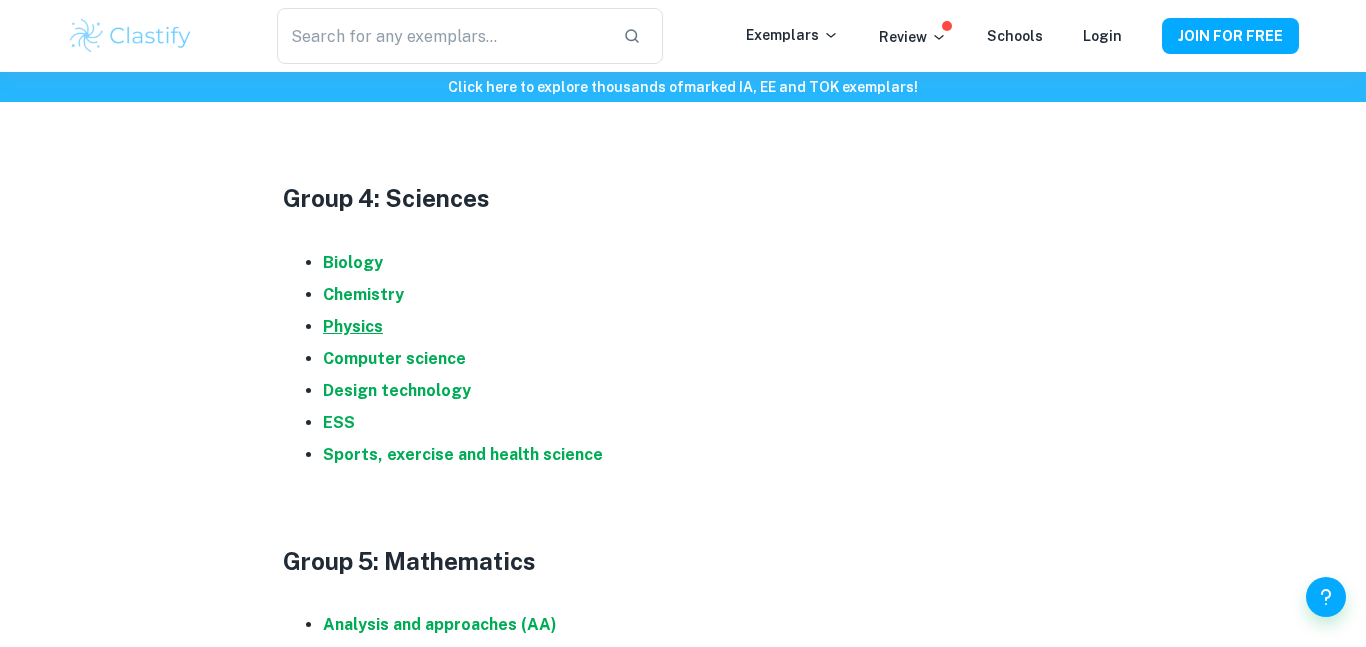 click on "Physics" at bounding box center [353, 326] 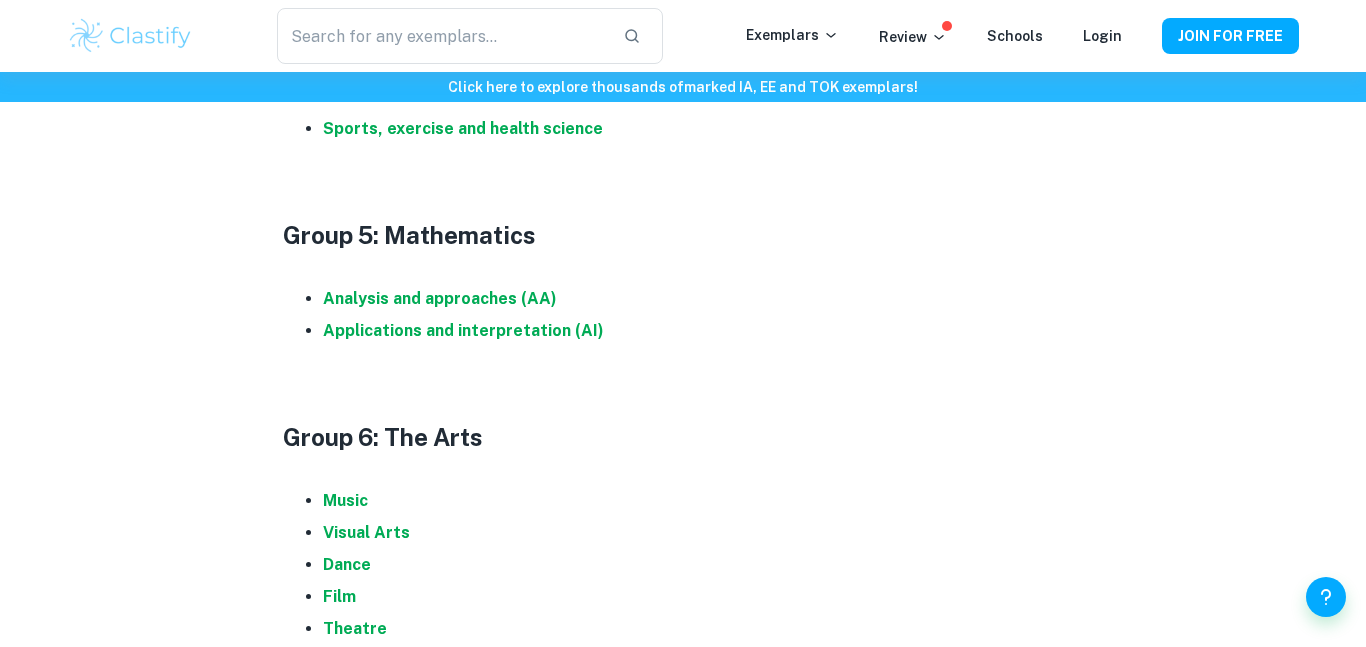 scroll, scrollTop: 2322, scrollLeft: 0, axis: vertical 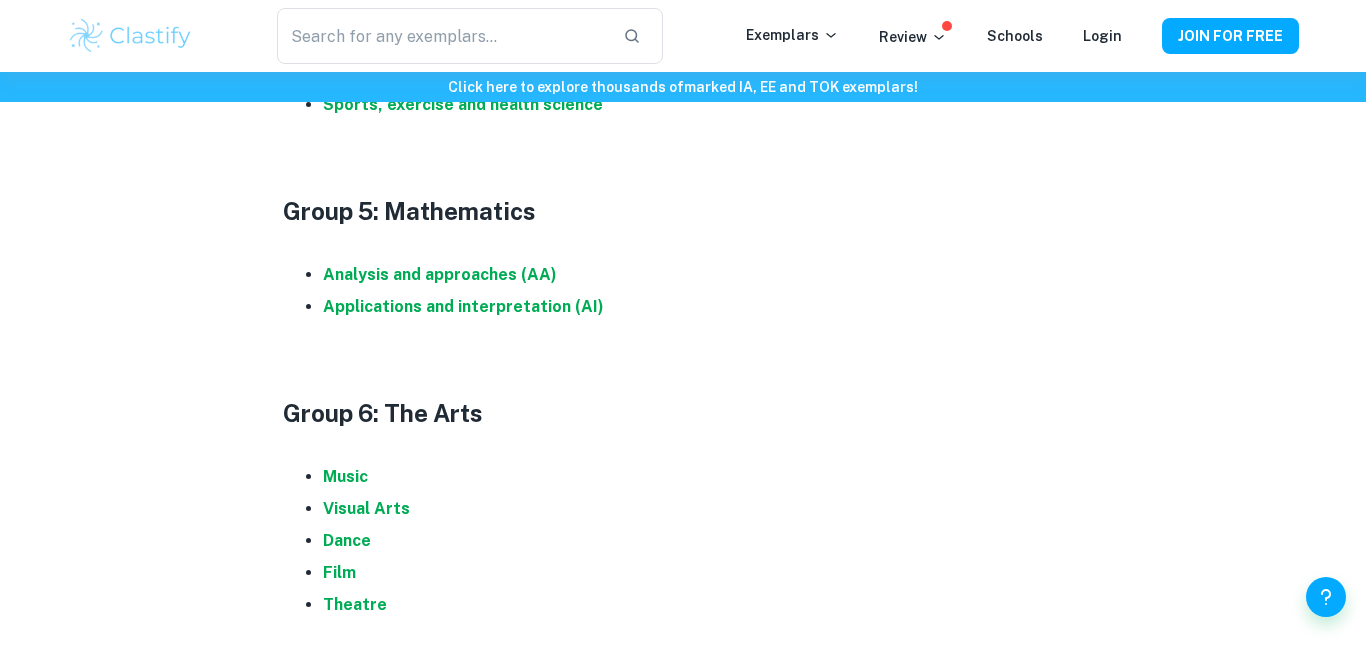 click on "Analysis and approaches (AA)" at bounding box center (703, 275) 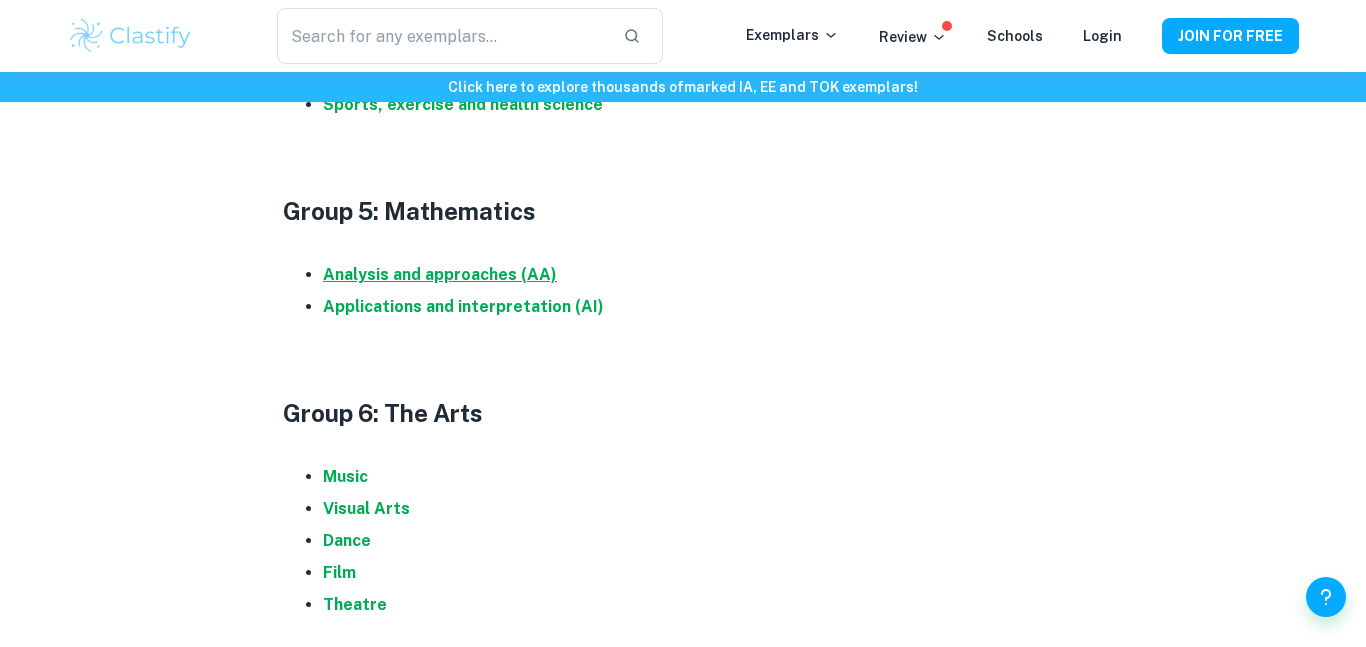 click on "Analysis and approaches (AA)" at bounding box center [440, 274] 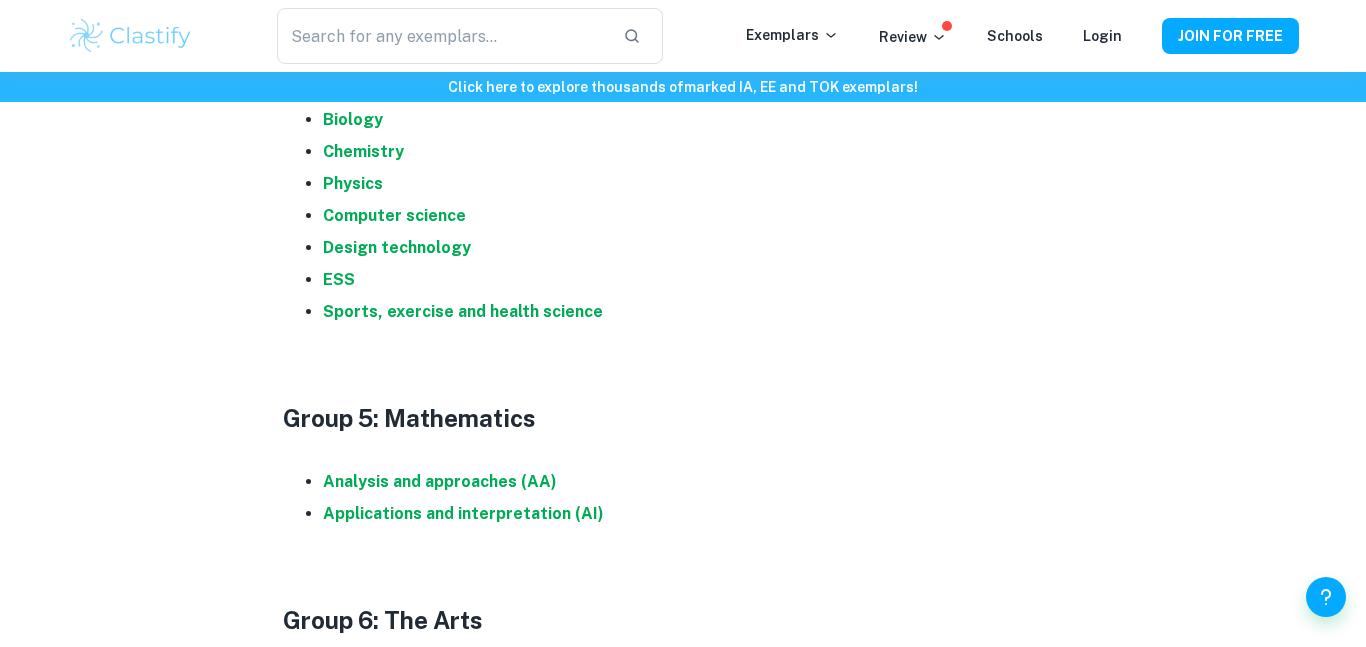 scroll, scrollTop: 1609, scrollLeft: 0, axis: vertical 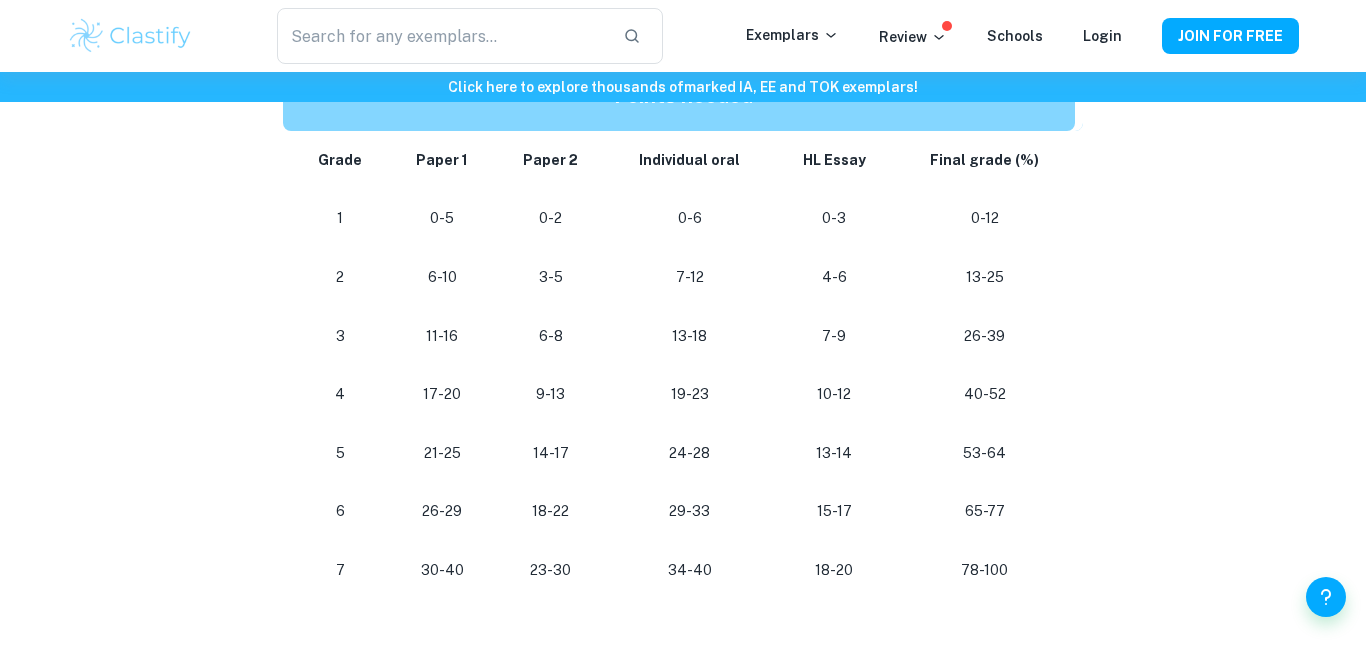 click on "6-8" at bounding box center [551, 336] 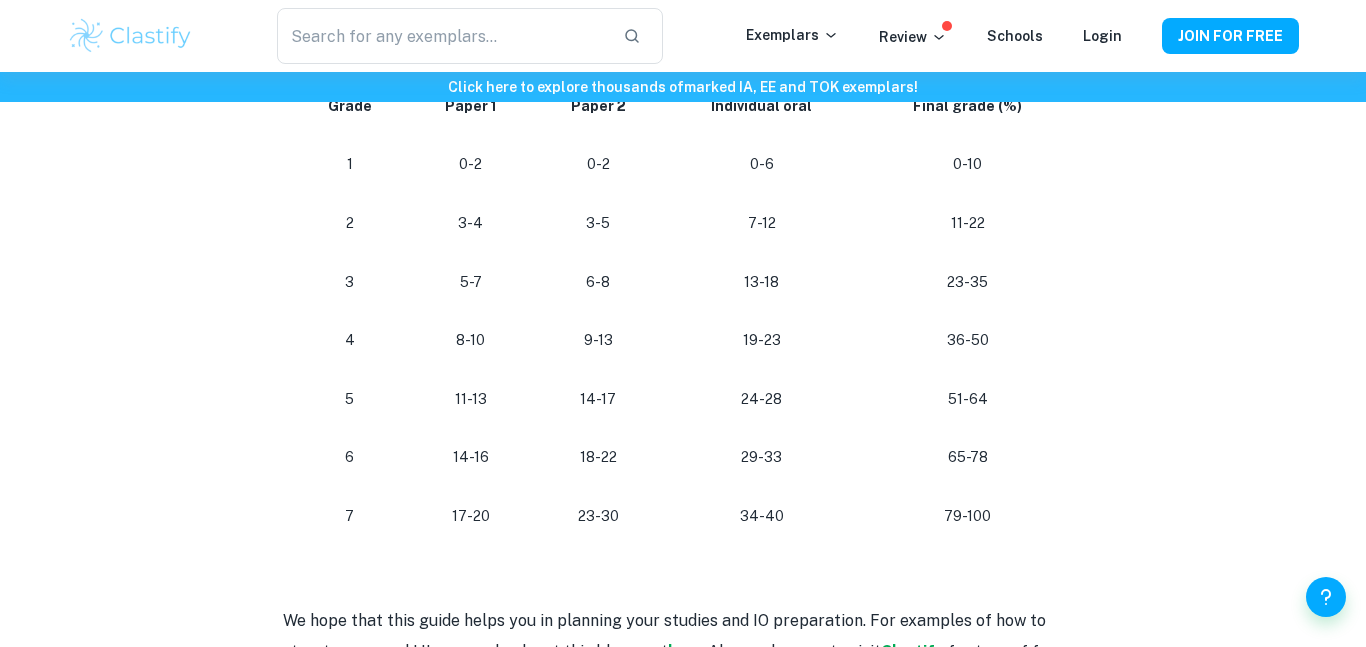 scroll, scrollTop: 2085, scrollLeft: 0, axis: vertical 